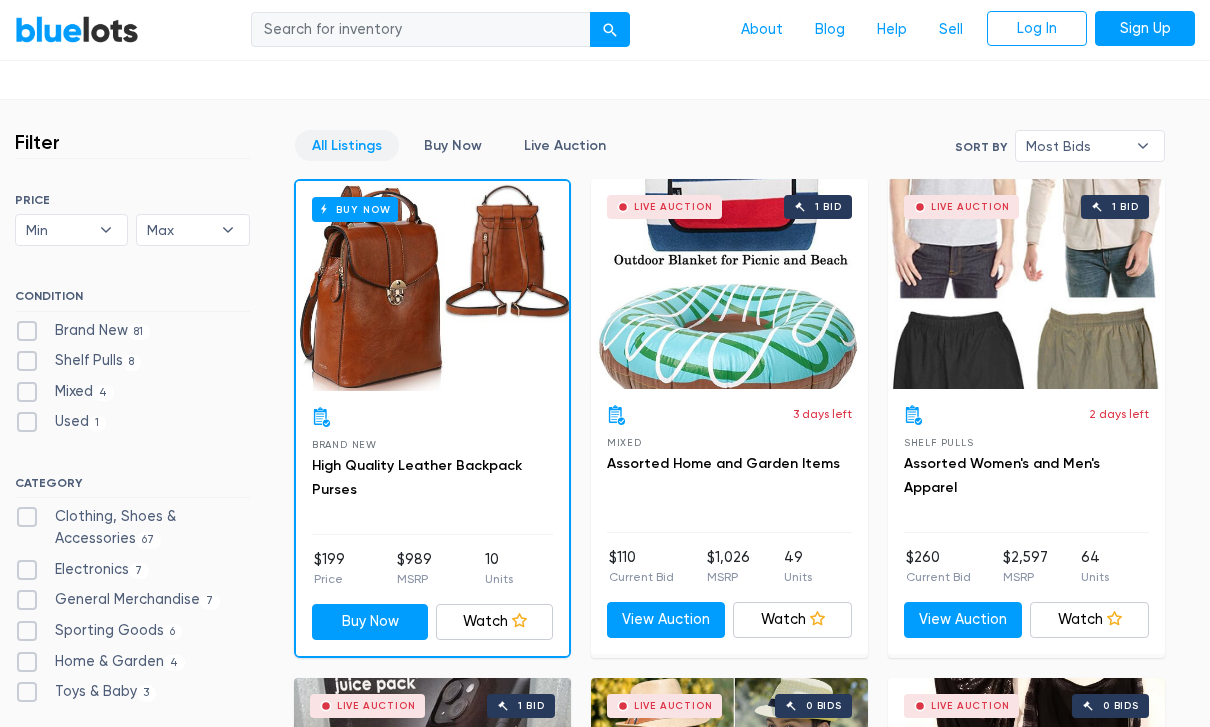 scroll, scrollTop: 488, scrollLeft: 0, axis: vertical 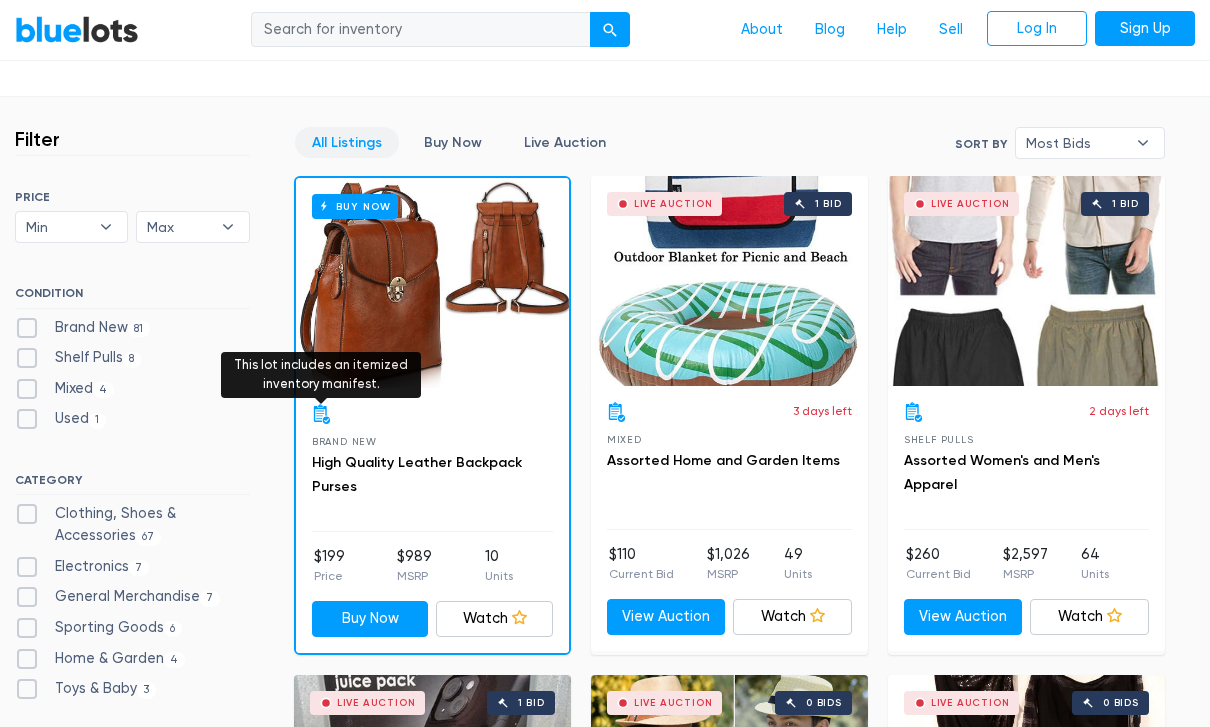 click 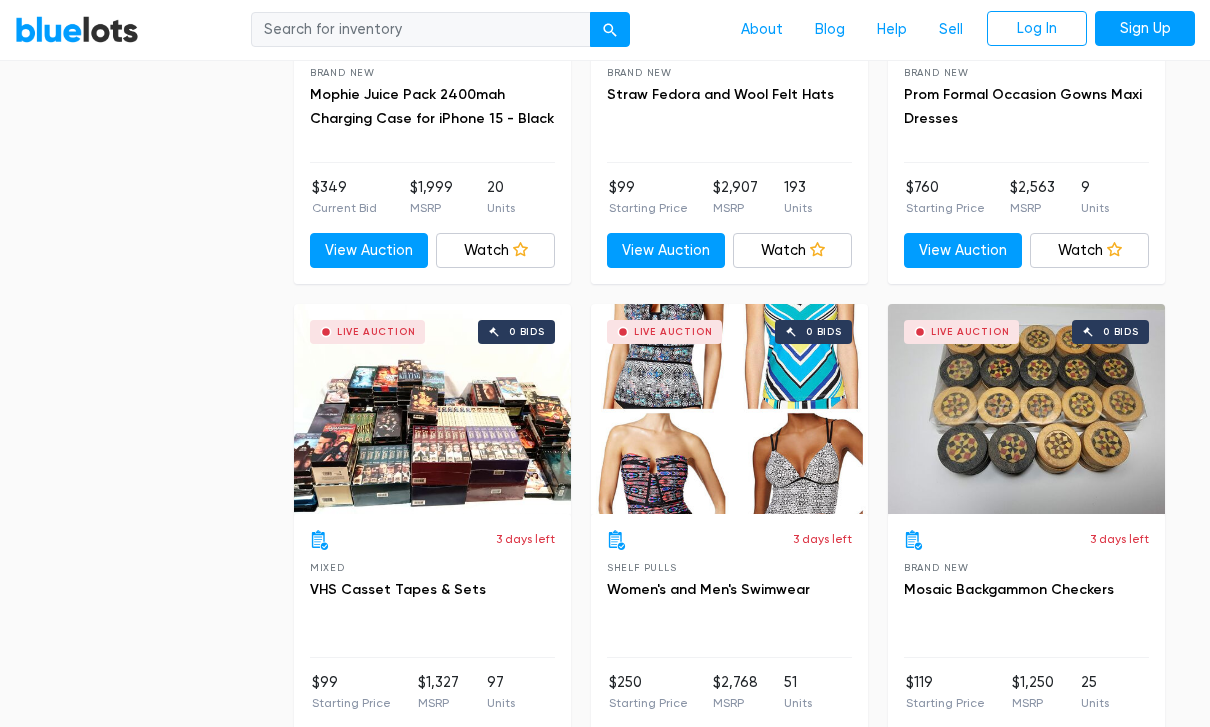 scroll, scrollTop: 1354, scrollLeft: 0, axis: vertical 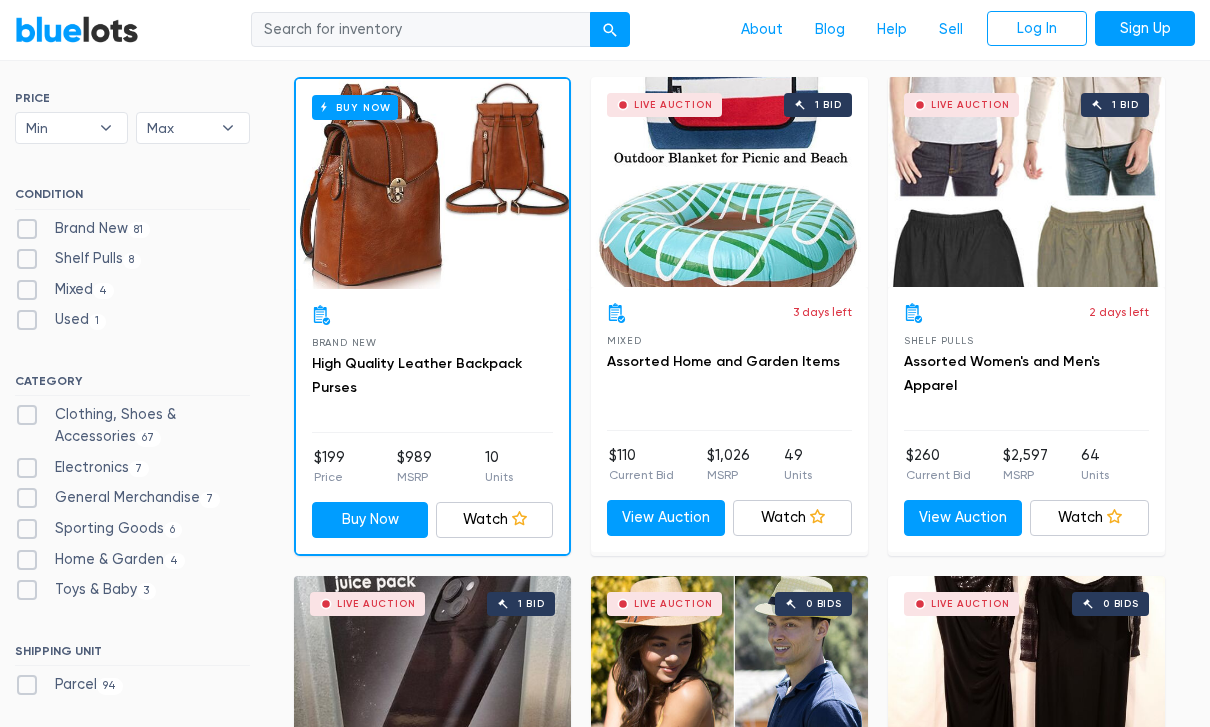 click on "Electronics
7" at bounding box center (82, 469) 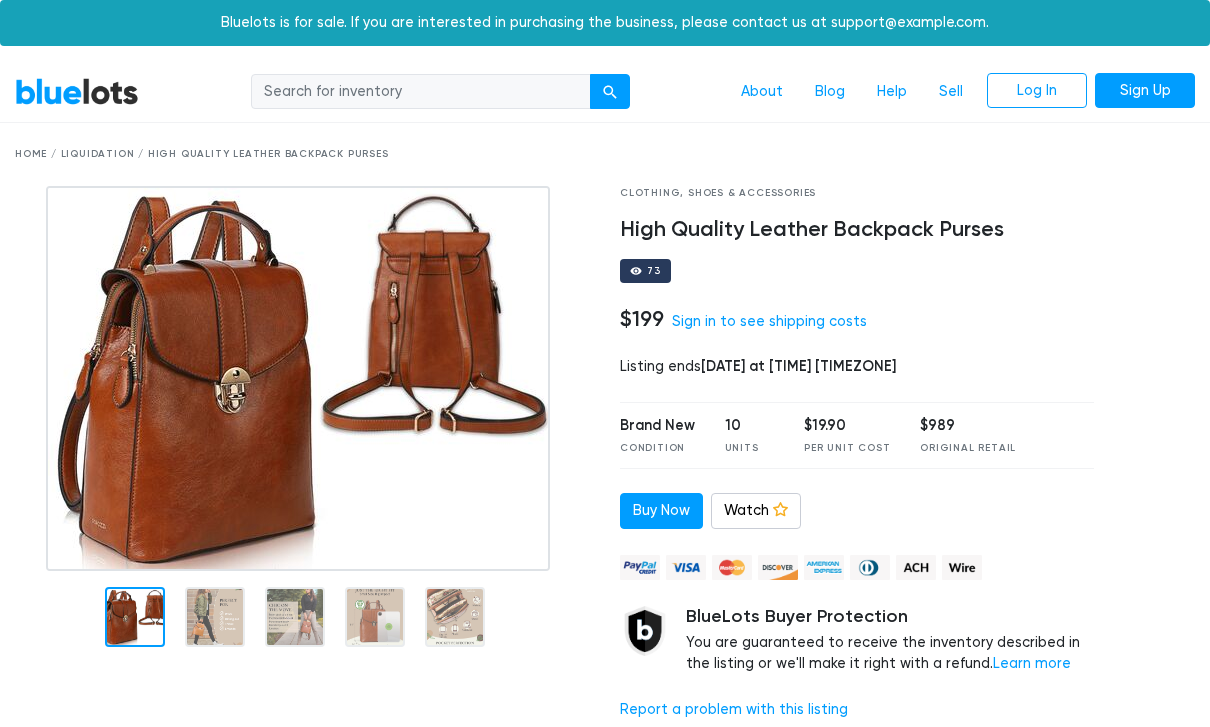 scroll, scrollTop: 16, scrollLeft: 0, axis: vertical 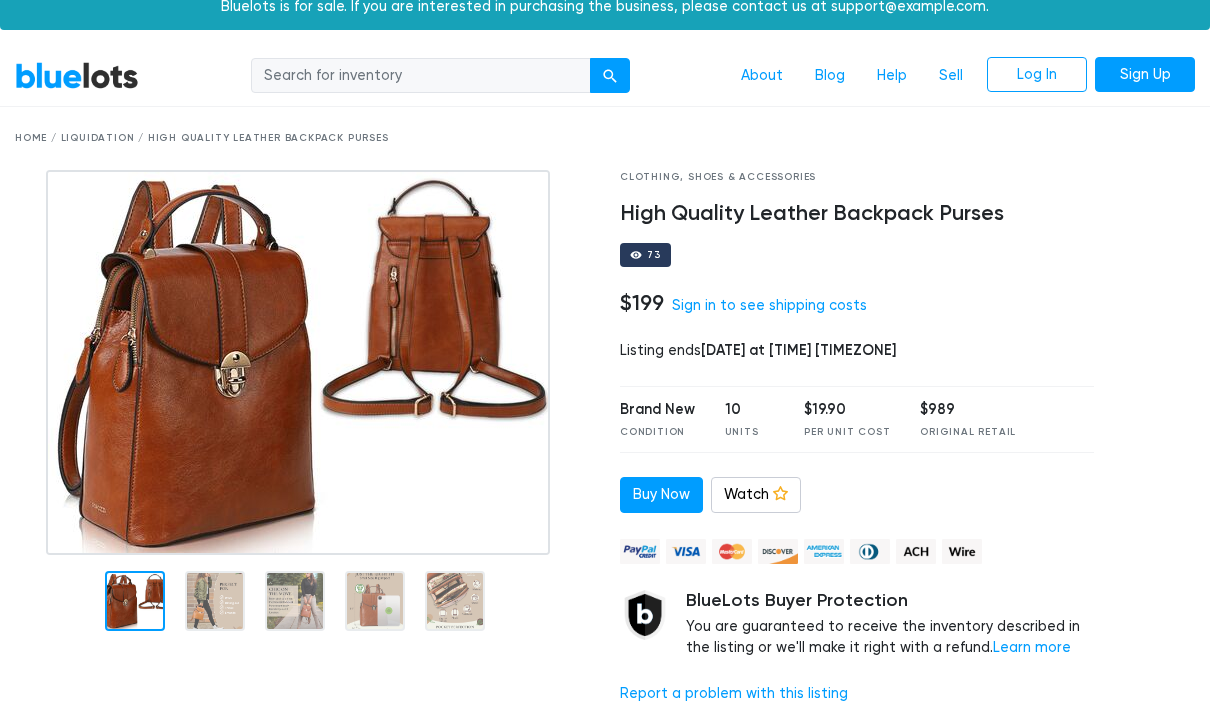 click at bounding box center (298, 362) 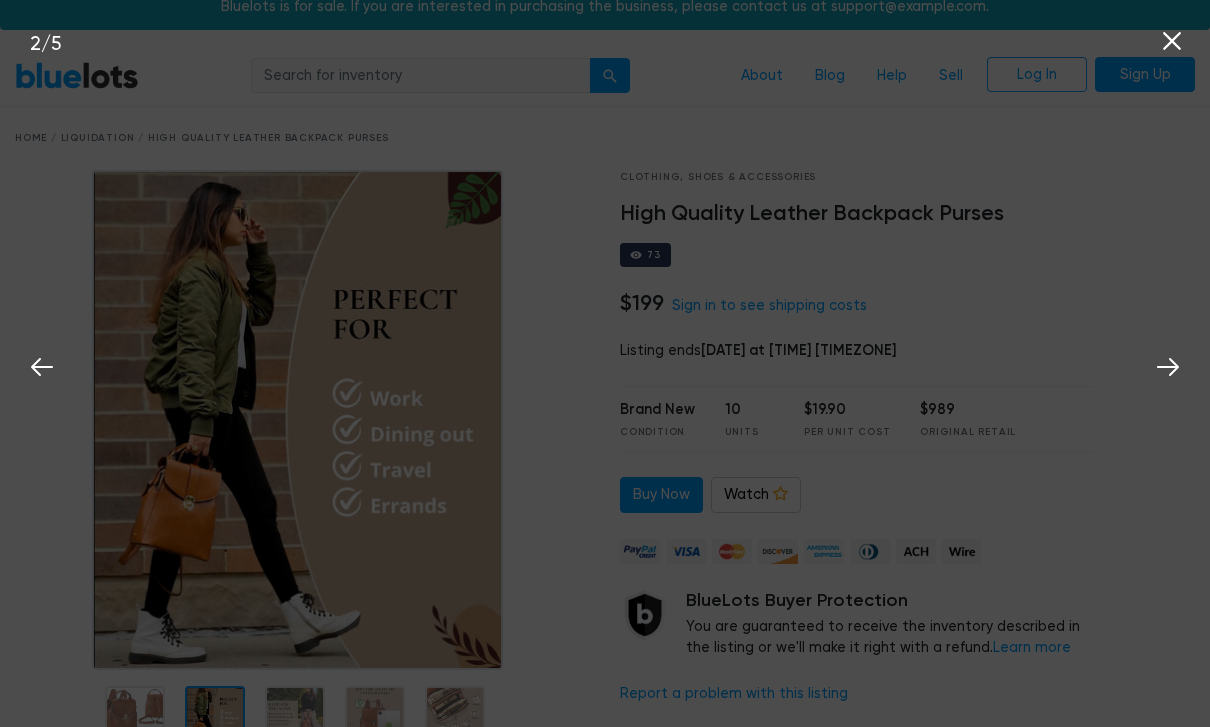 click on "2 / 5" at bounding box center (605, 363) 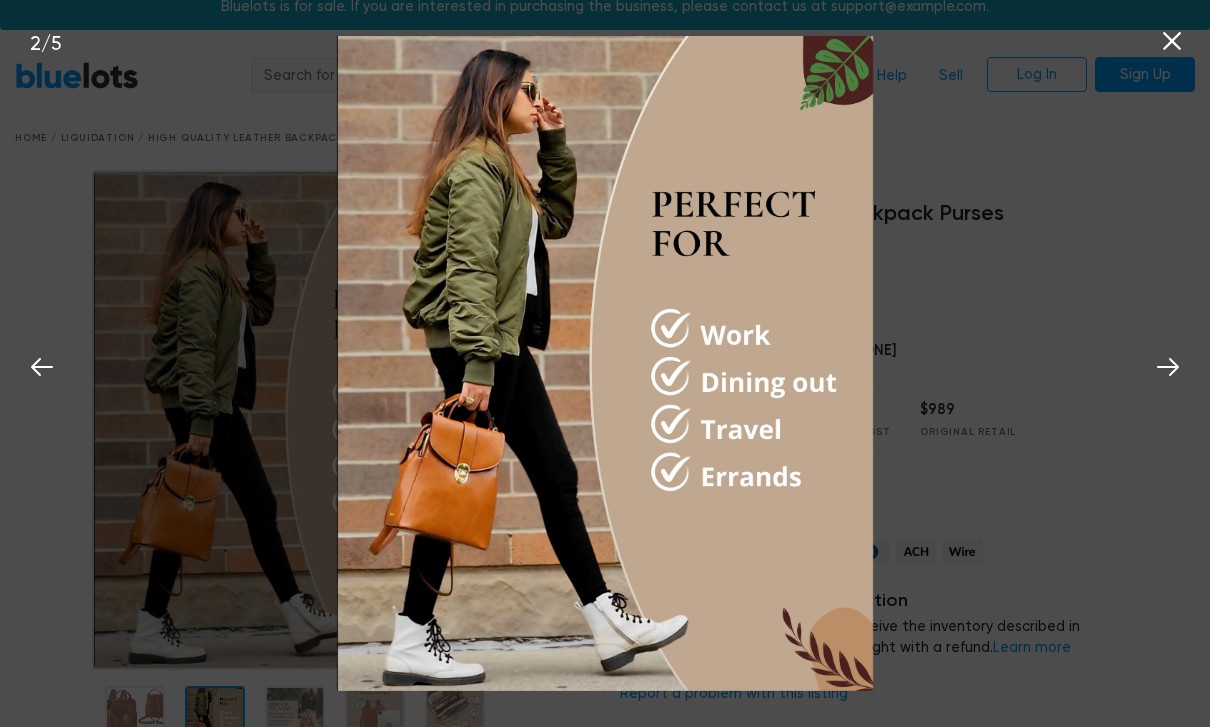 click on "Home / Liquidation / High Quality Leather Backpack Purses" at bounding box center [605, 138] 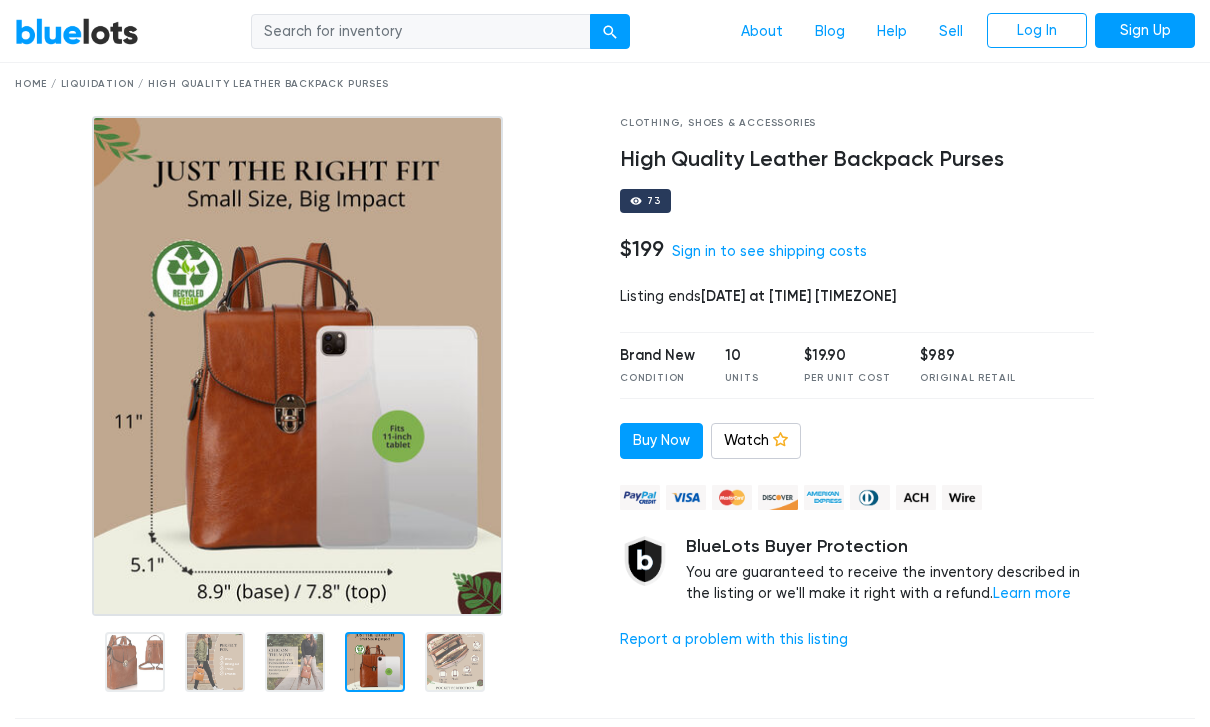 scroll, scrollTop: 70, scrollLeft: 0, axis: vertical 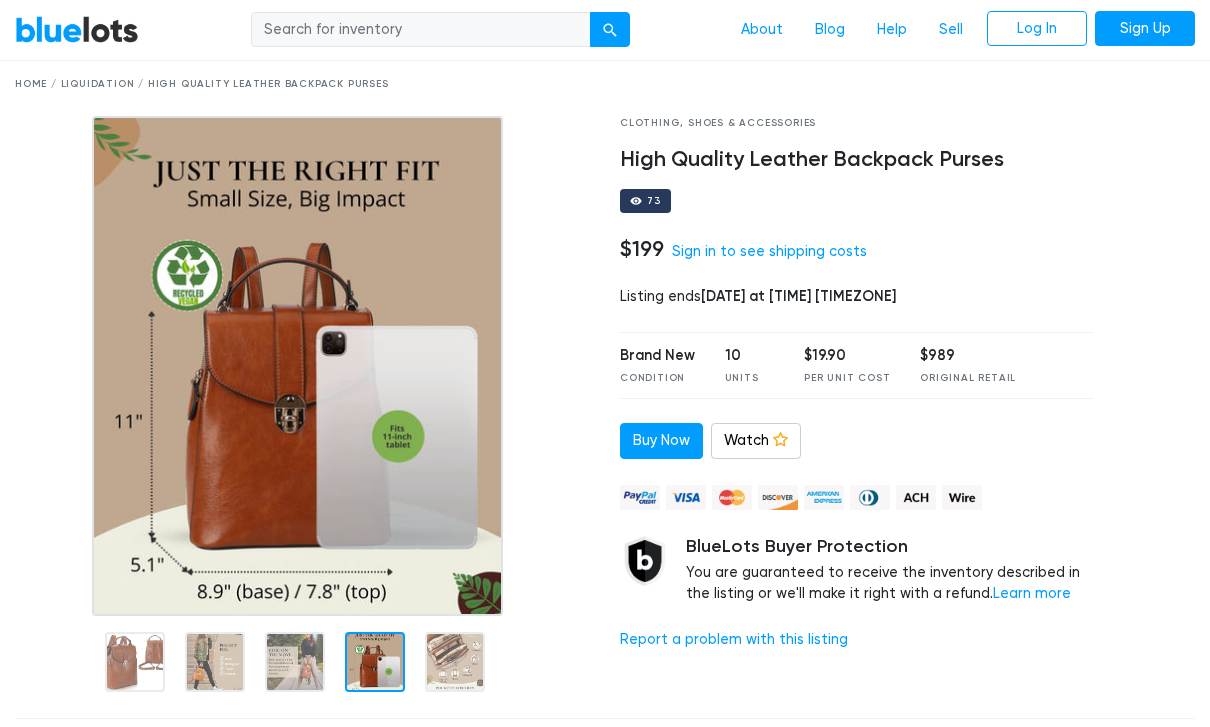 click at bounding box center [375, 662] 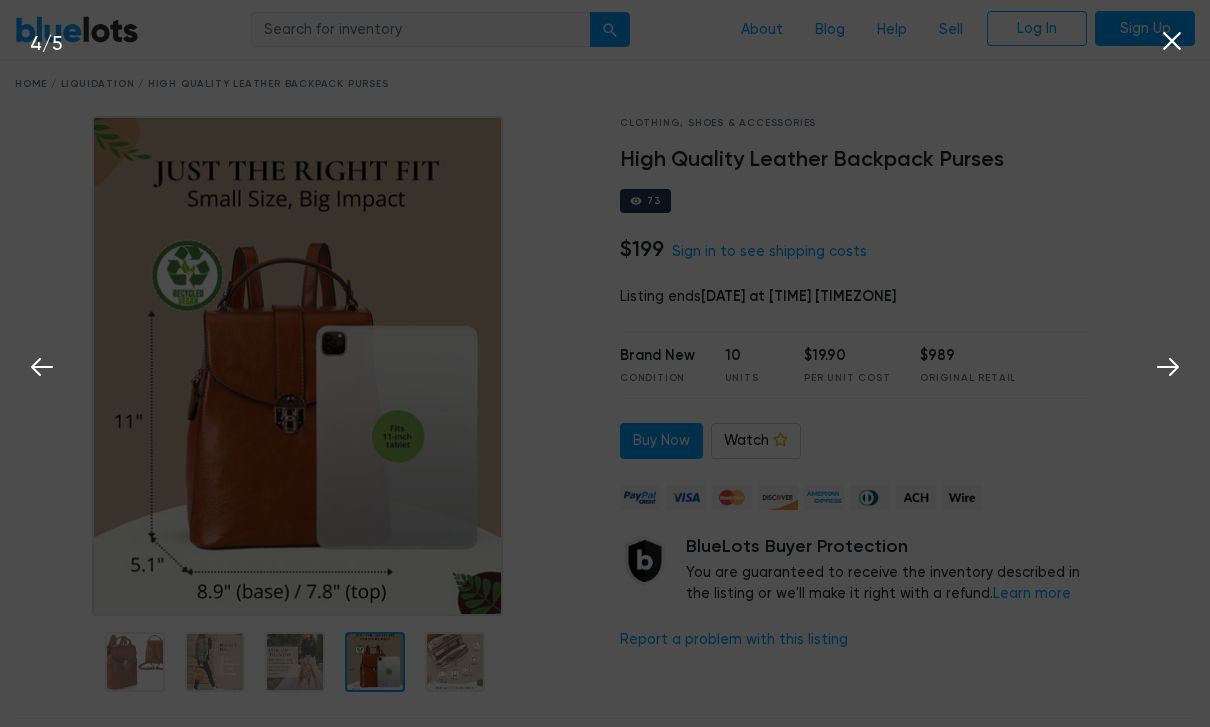 click on "4 / 5" at bounding box center (605, 363) 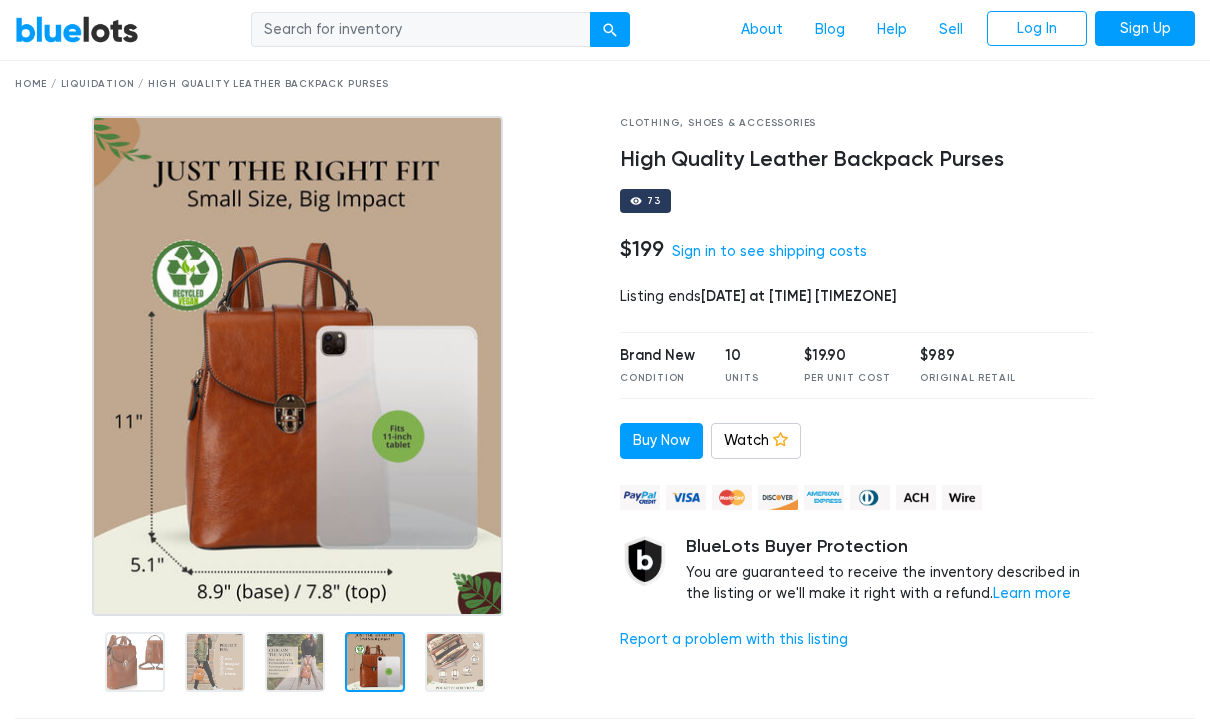 click at bounding box center [302, 366] 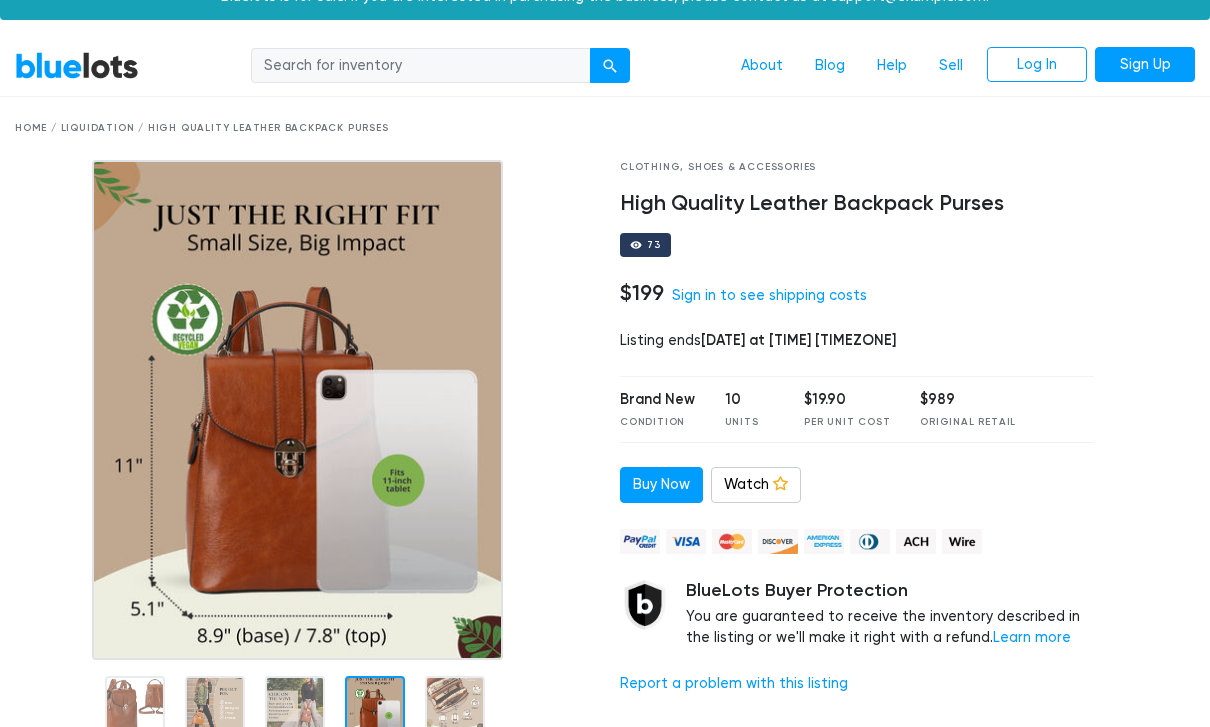 scroll, scrollTop: 0, scrollLeft: 0, axis: both 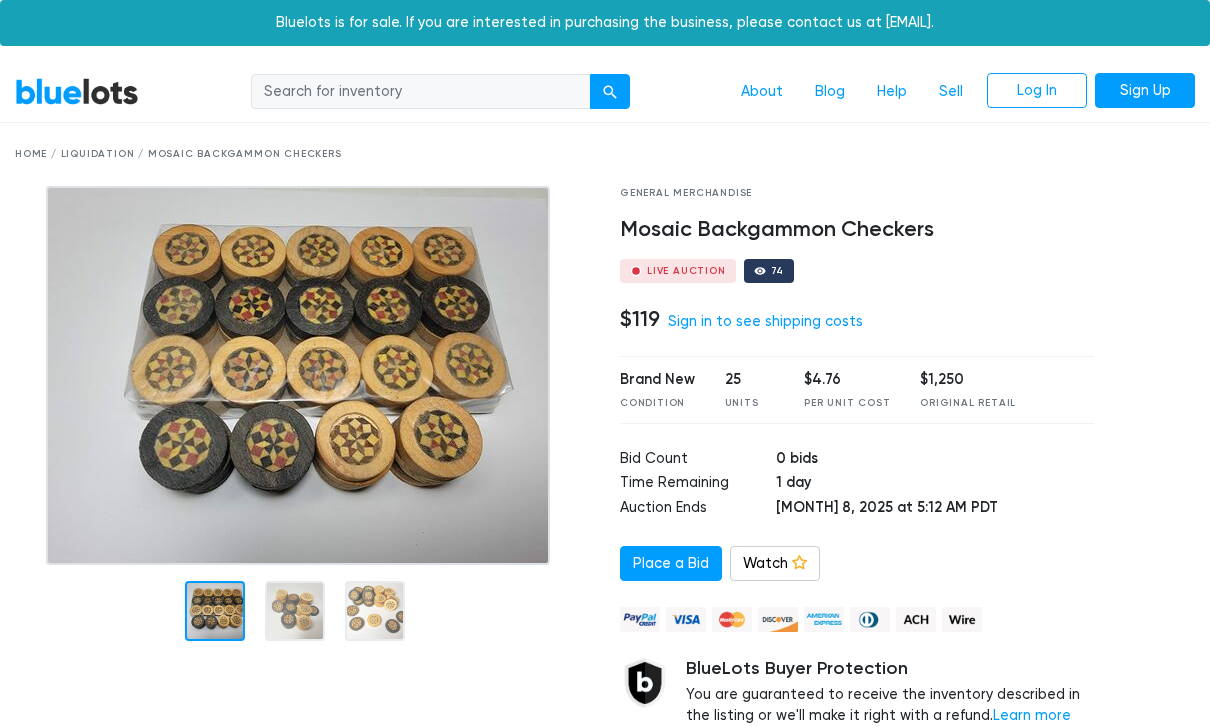 click at bounding box center [295, 611] 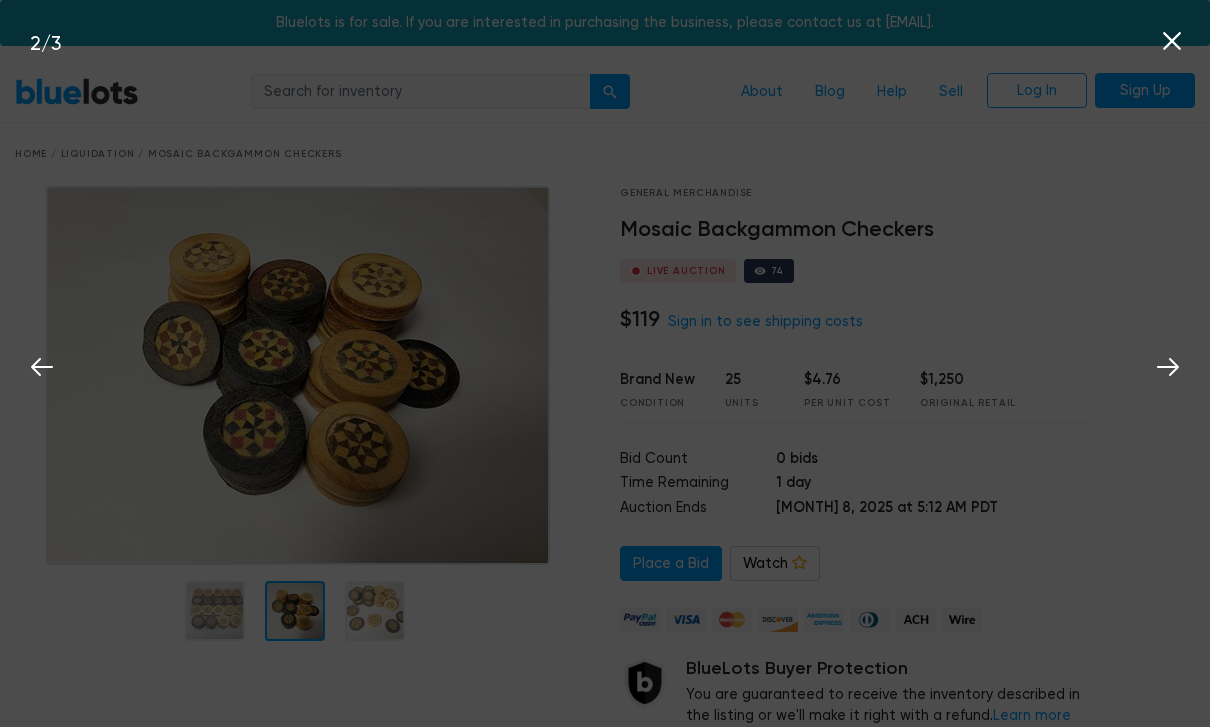 click on "2 / 3" at bounding box center (605, 363) 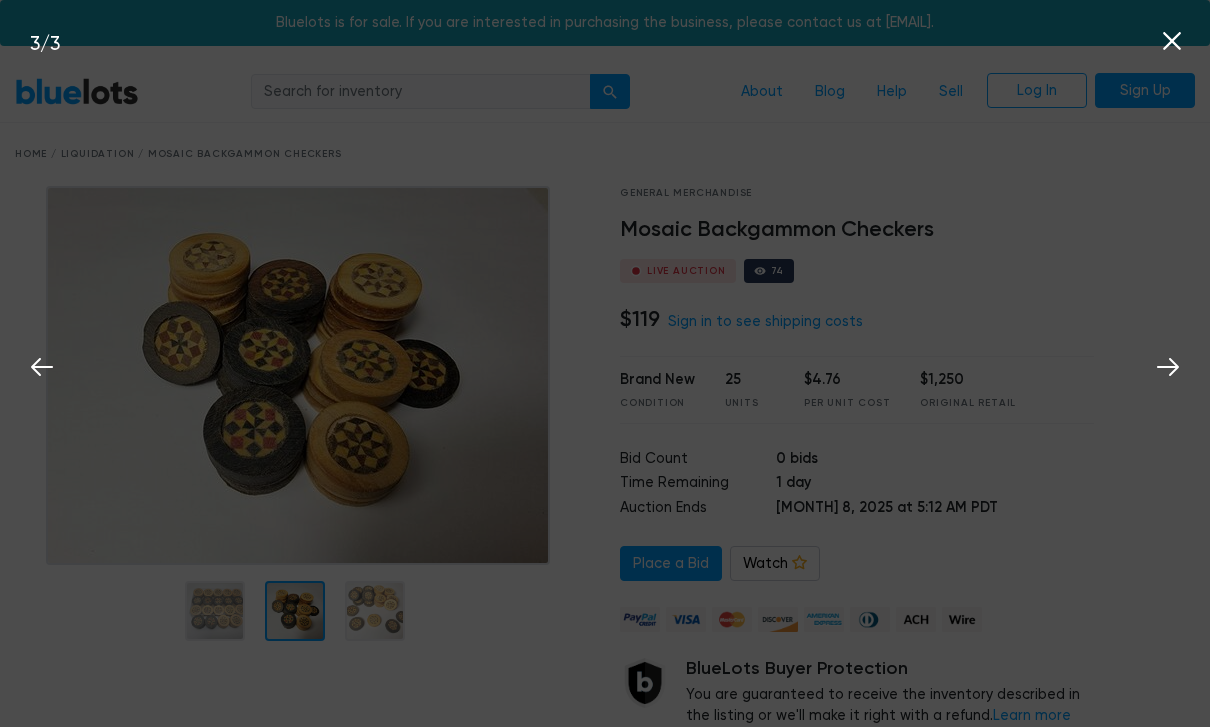 click on "3 / 3" at bounding box center (605, 363) 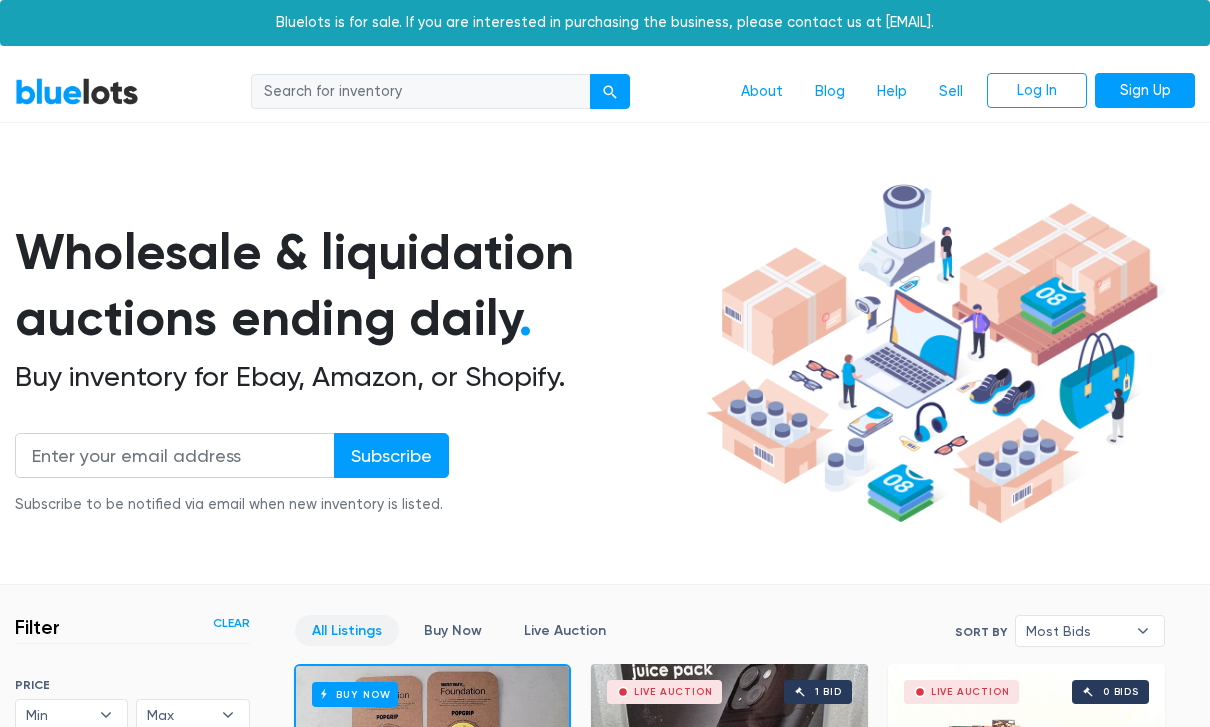 scroll, scrollTop: 531, scrollLeft: 0, axis: vertical 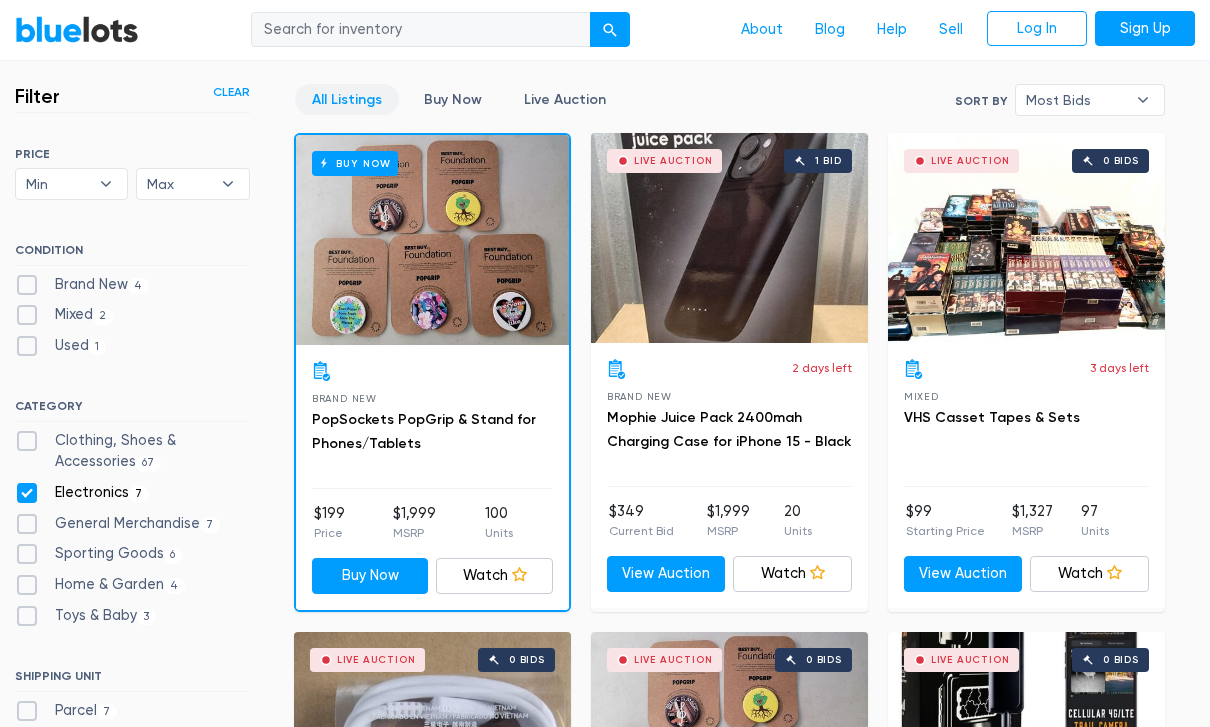 click on "PopSockets PopGrip & Stand for Phones/Tablets" at bounding box center [424, 431] 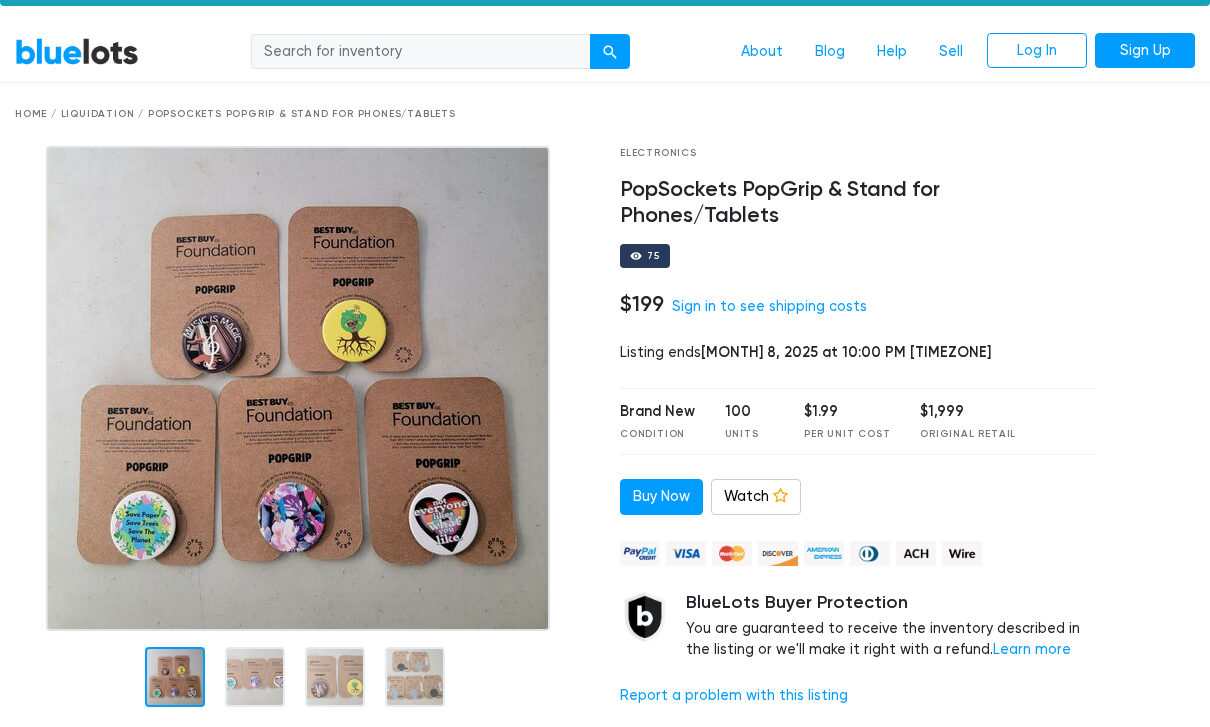 scroll, scrollTop: 40, scrollLeft: 0, axis: vertical 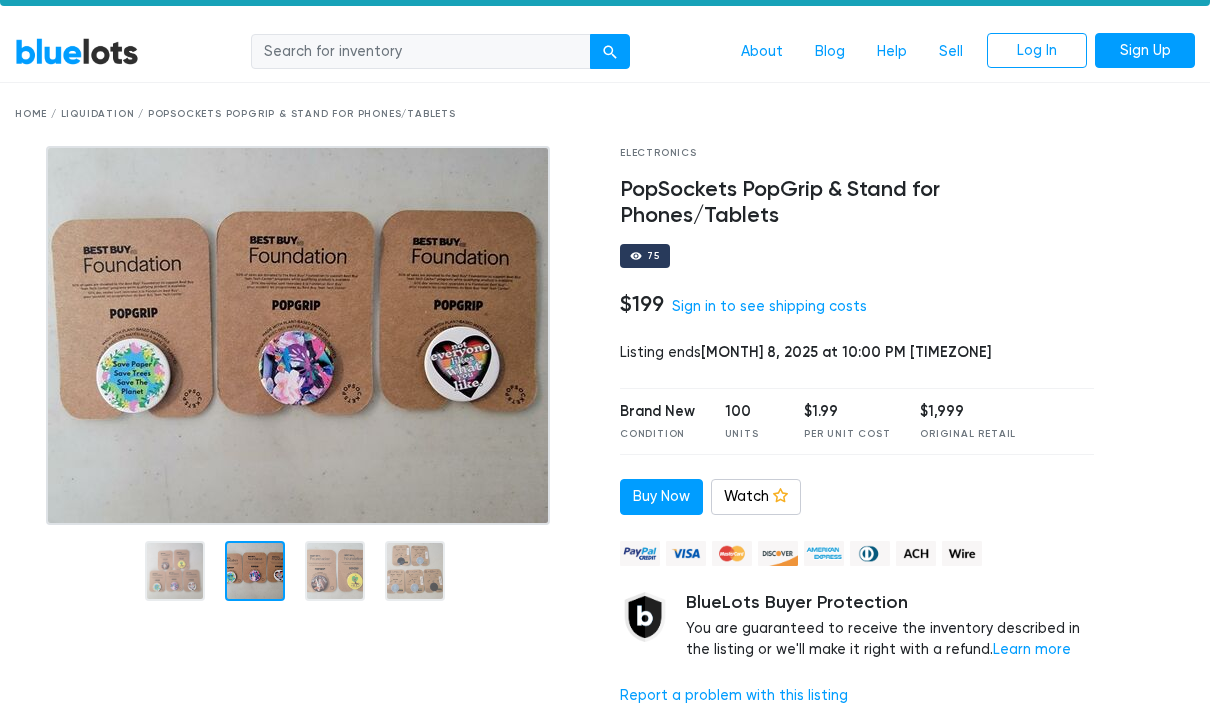 click at bounding box center [335, 571] 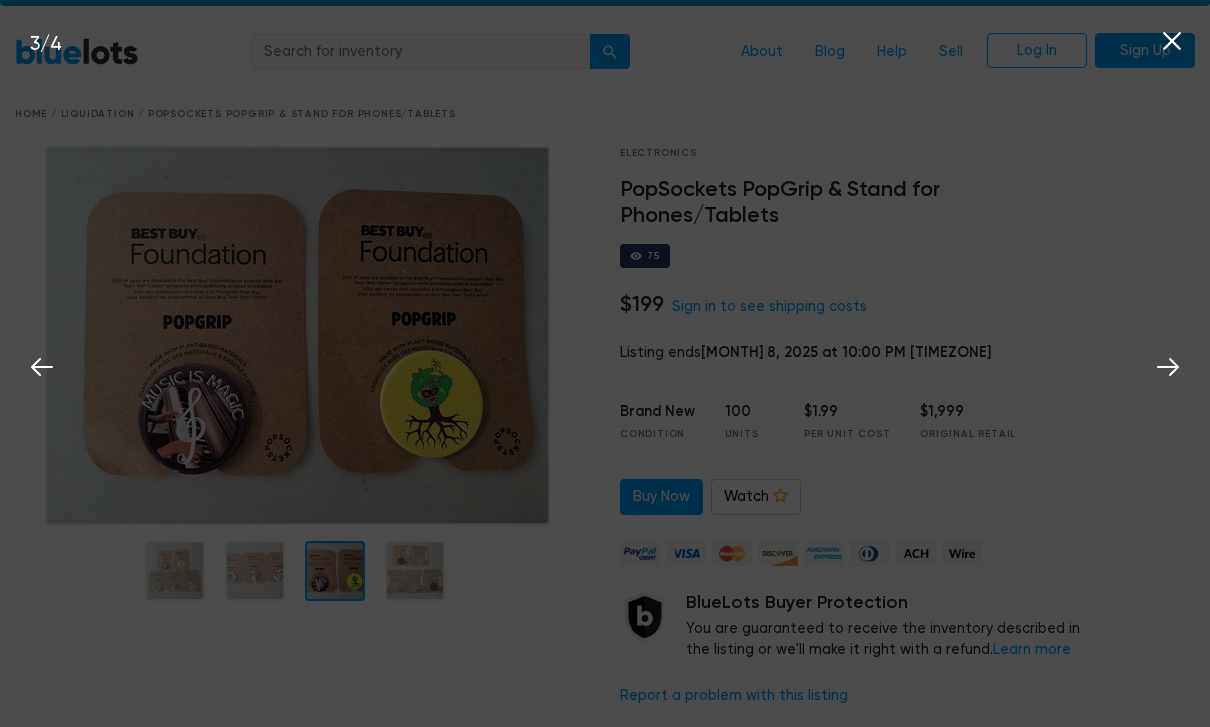 click on "3 / 4" at bounding box center (605, 363) 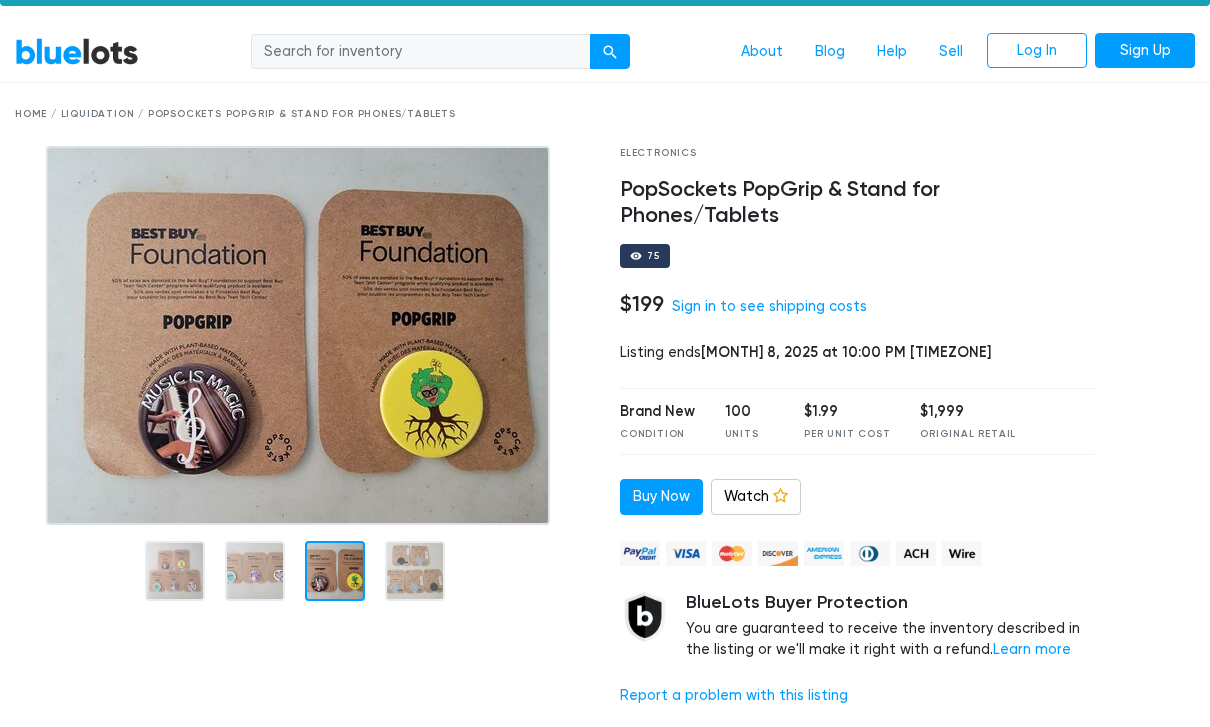 click at bounding box center [298, 335] 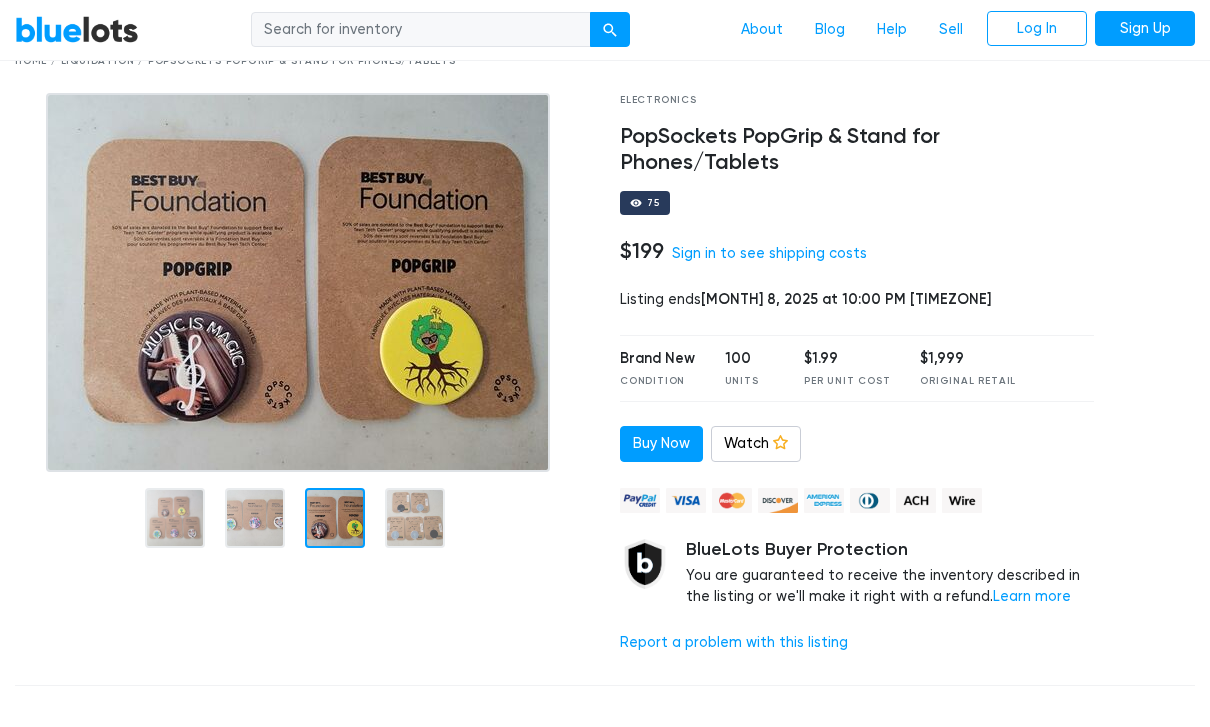scroll, scrollTop: 56, scrollLeft: 0, axis: vertical 